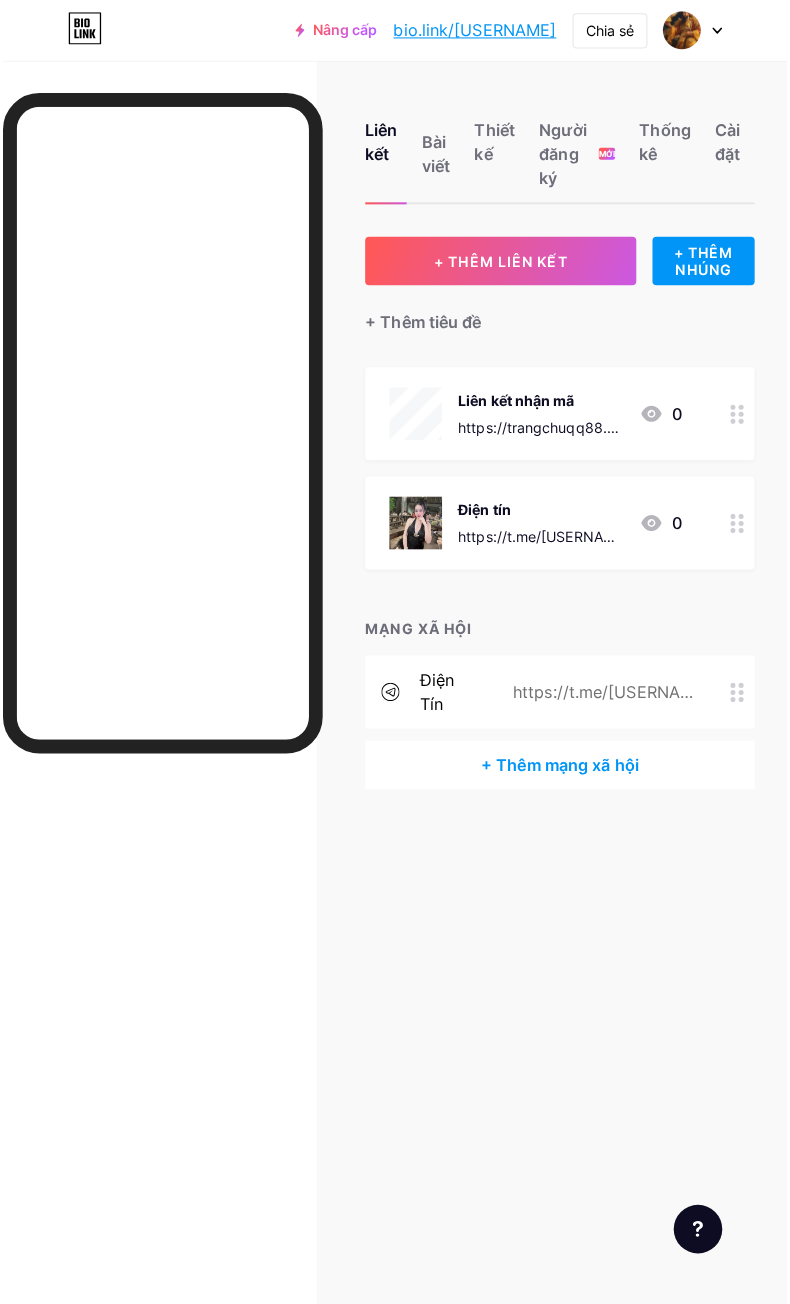 scroll, scrollTop: 0, scrollLeft: 0, axis: both 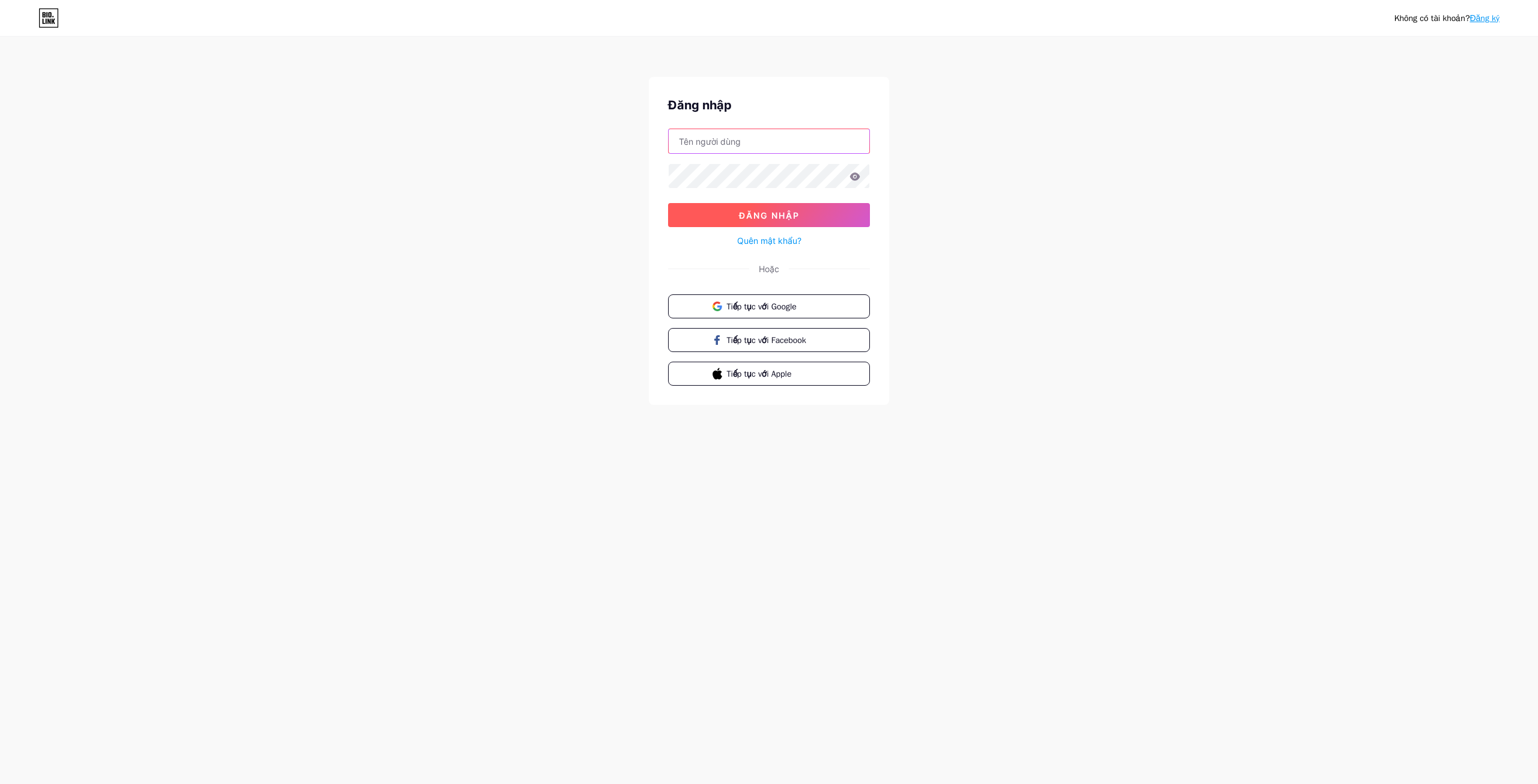 type on "tranthithuthao2006bc@gmail.com" 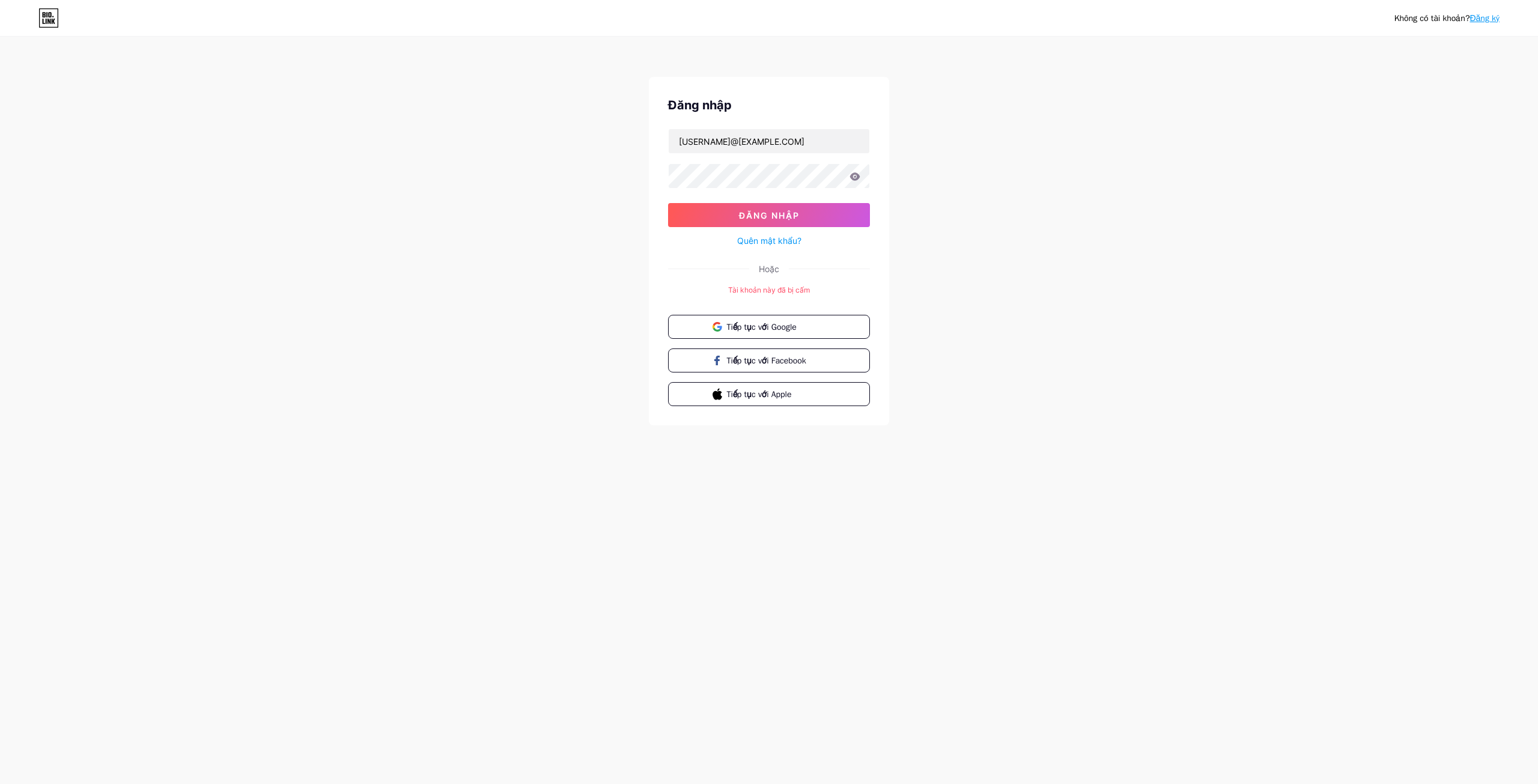 click on "Tài khoản này đã bị cấm" at bounding box center [769, 290] 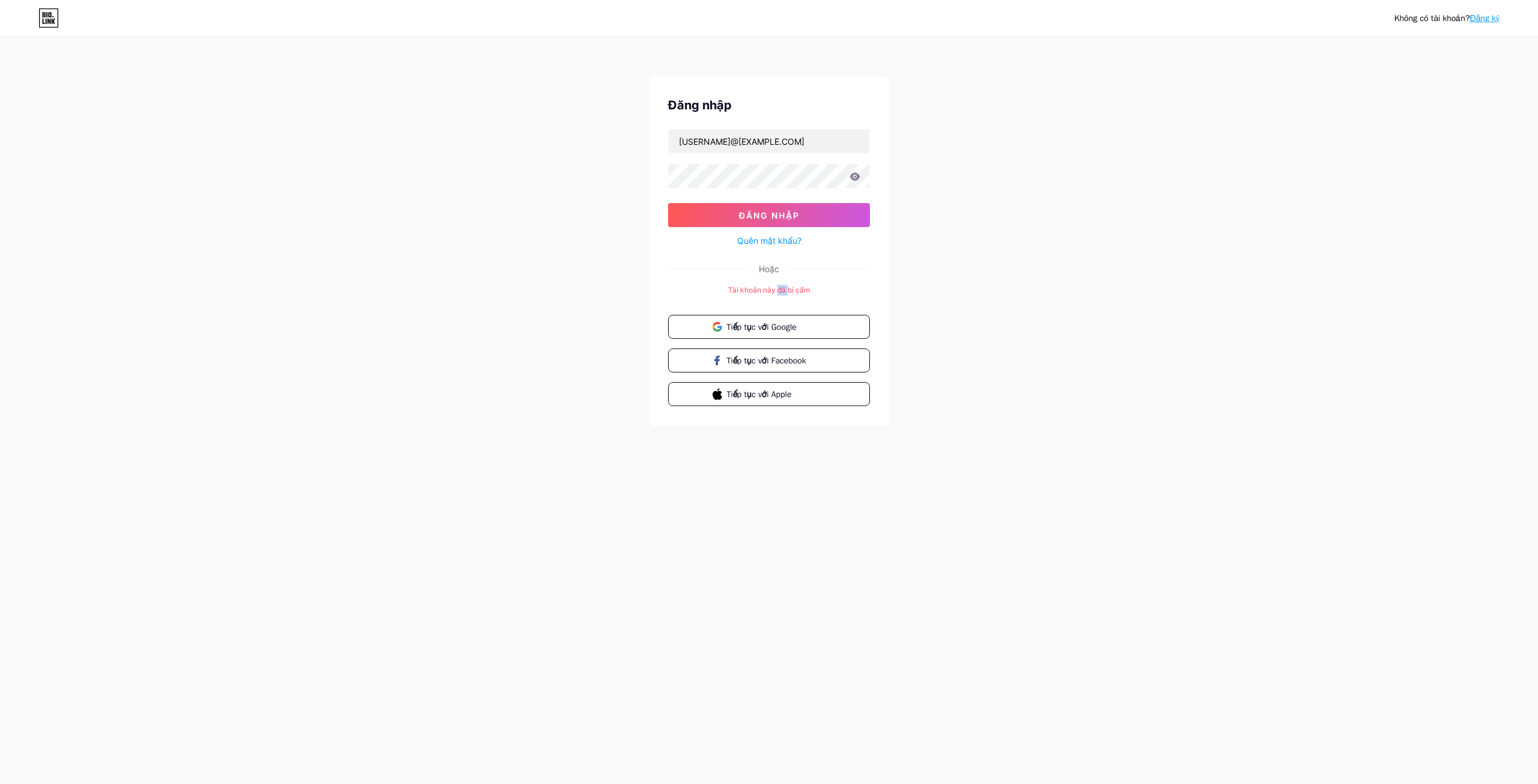 click on "Tài khoản này đã bị cấm" at bounding box center (769, 290) 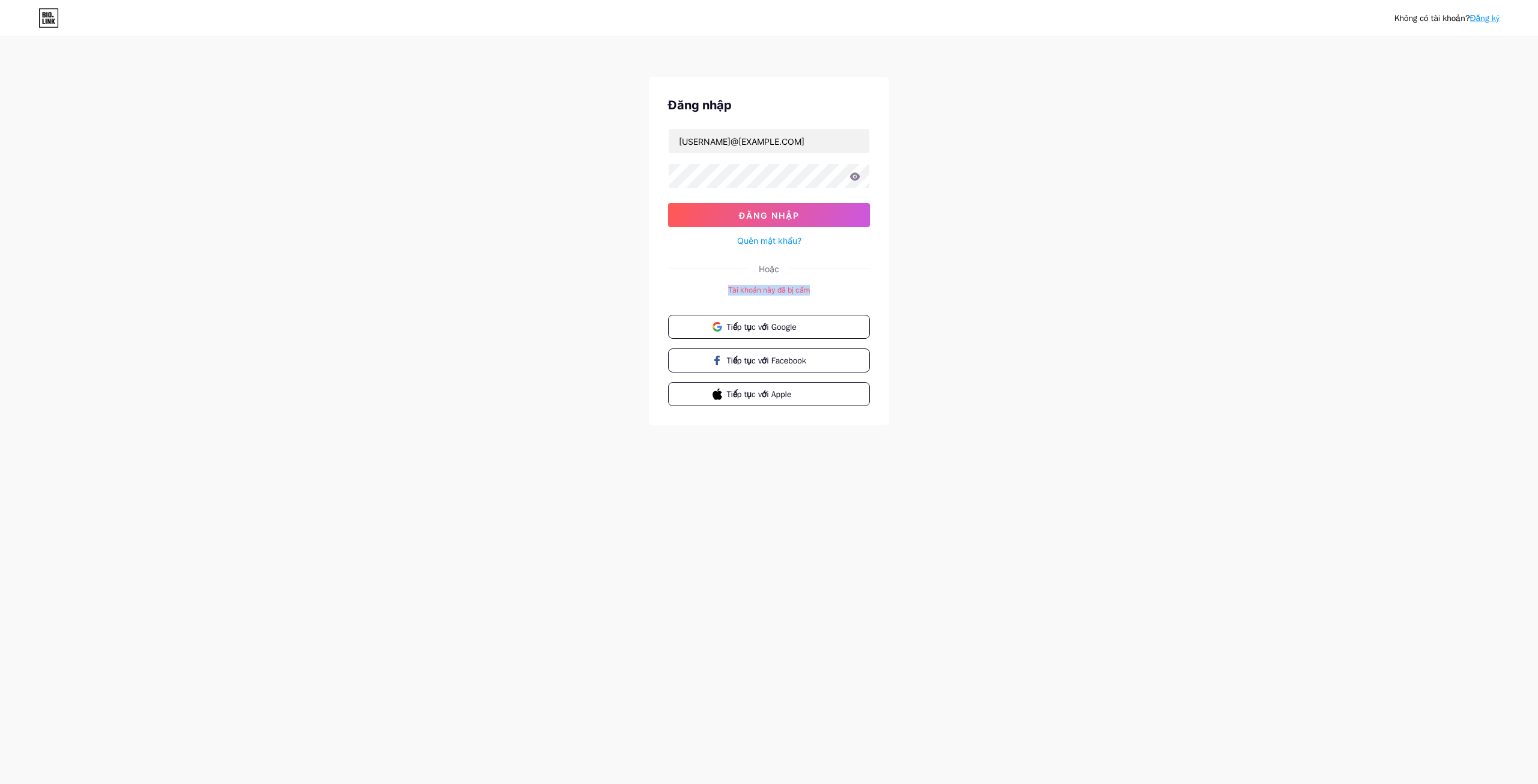 click on "Tài khoản này đã bị cấm" at bounding box center (769, 290) 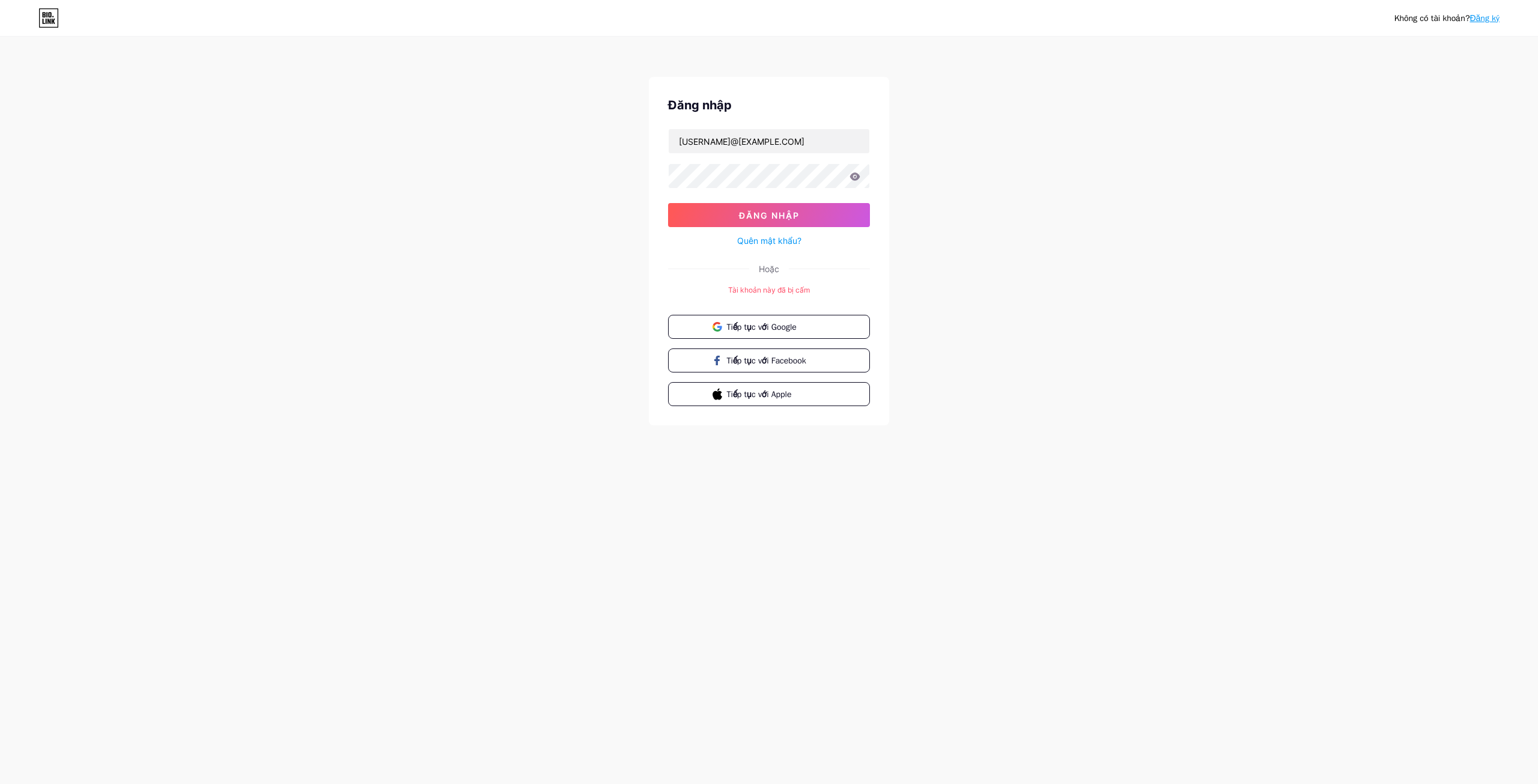 click at bounding box center (0, 0) 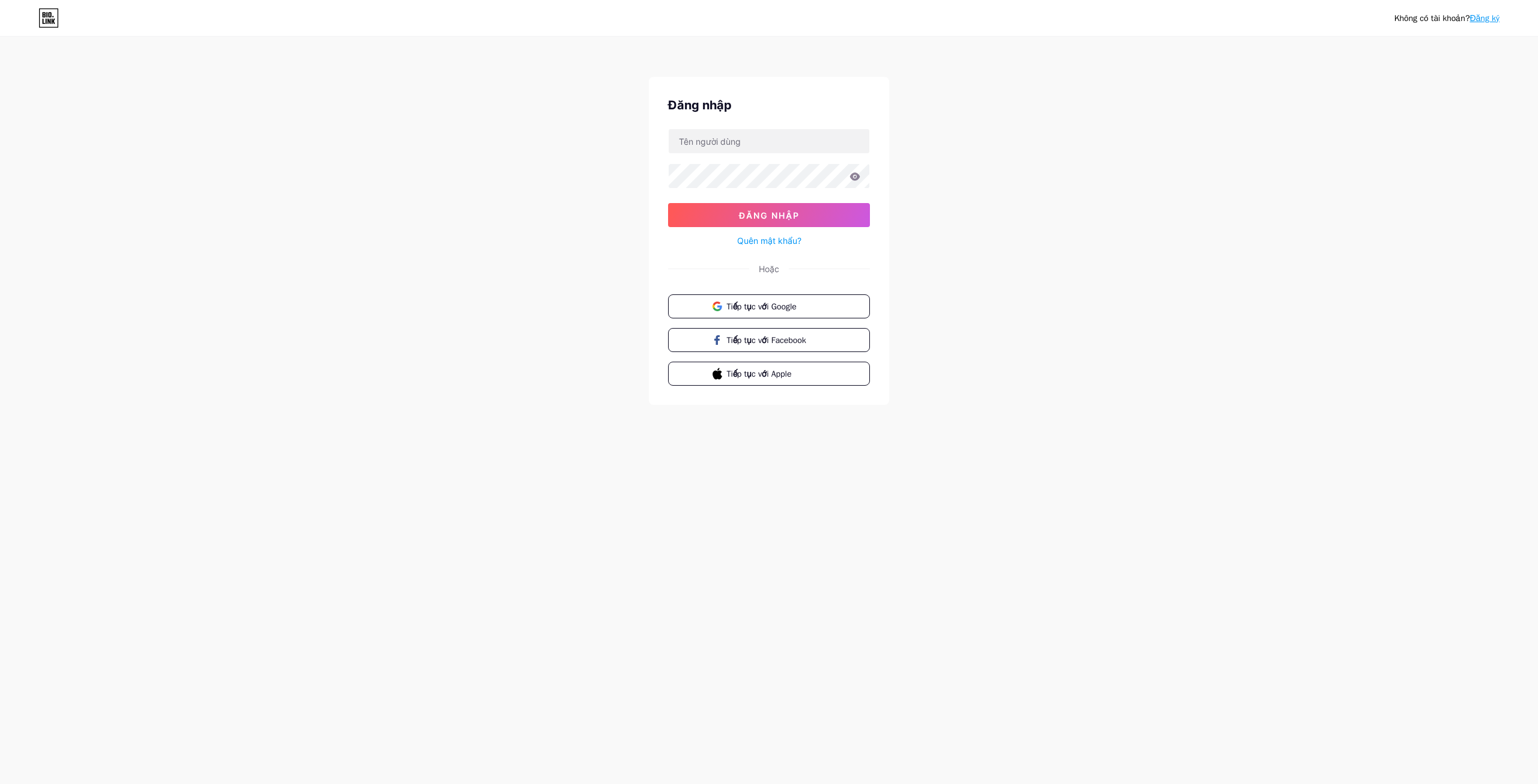 scroll, scrollTop: 0, scrollLeft: 0, axis: both 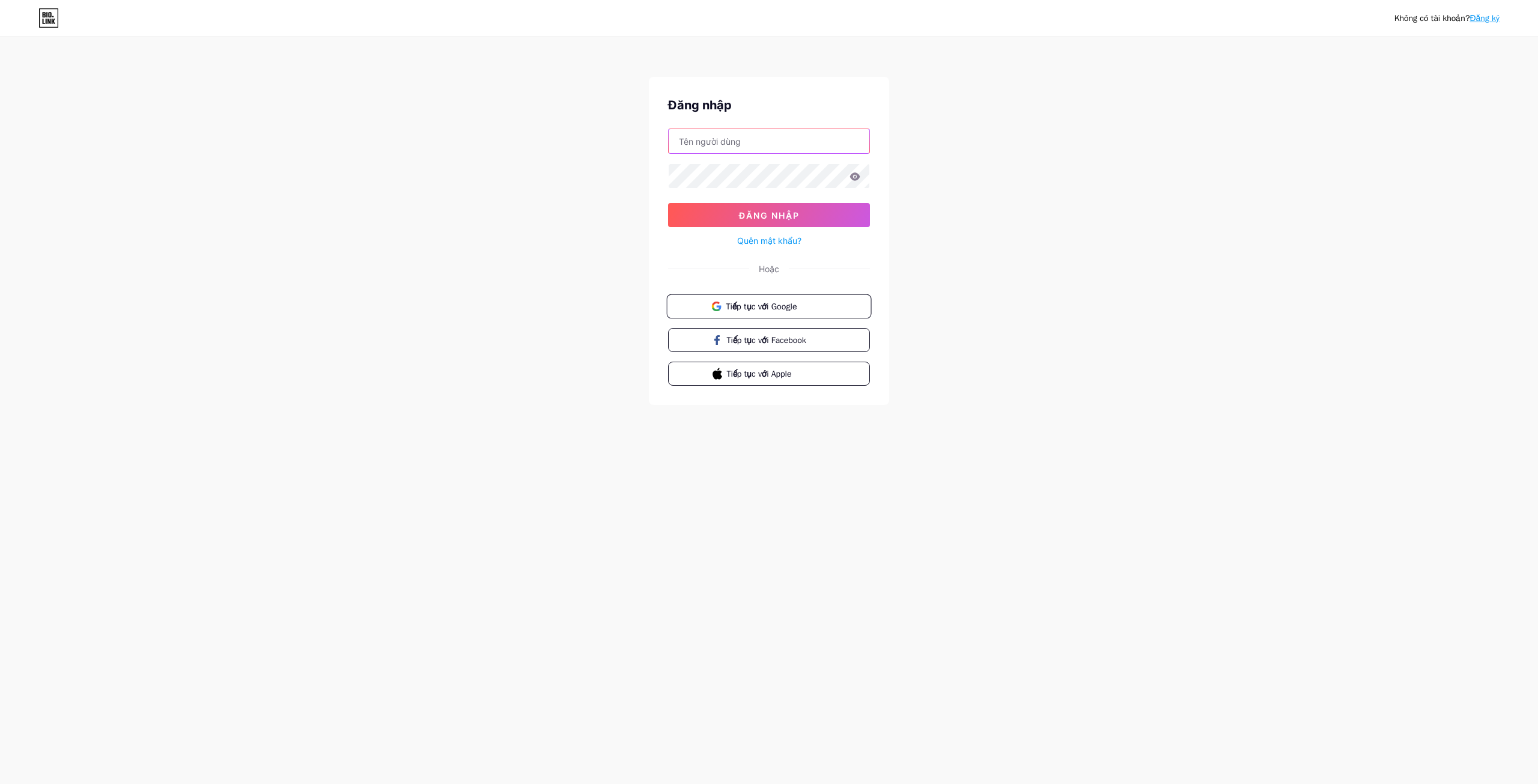 type on "[EMAIL]" 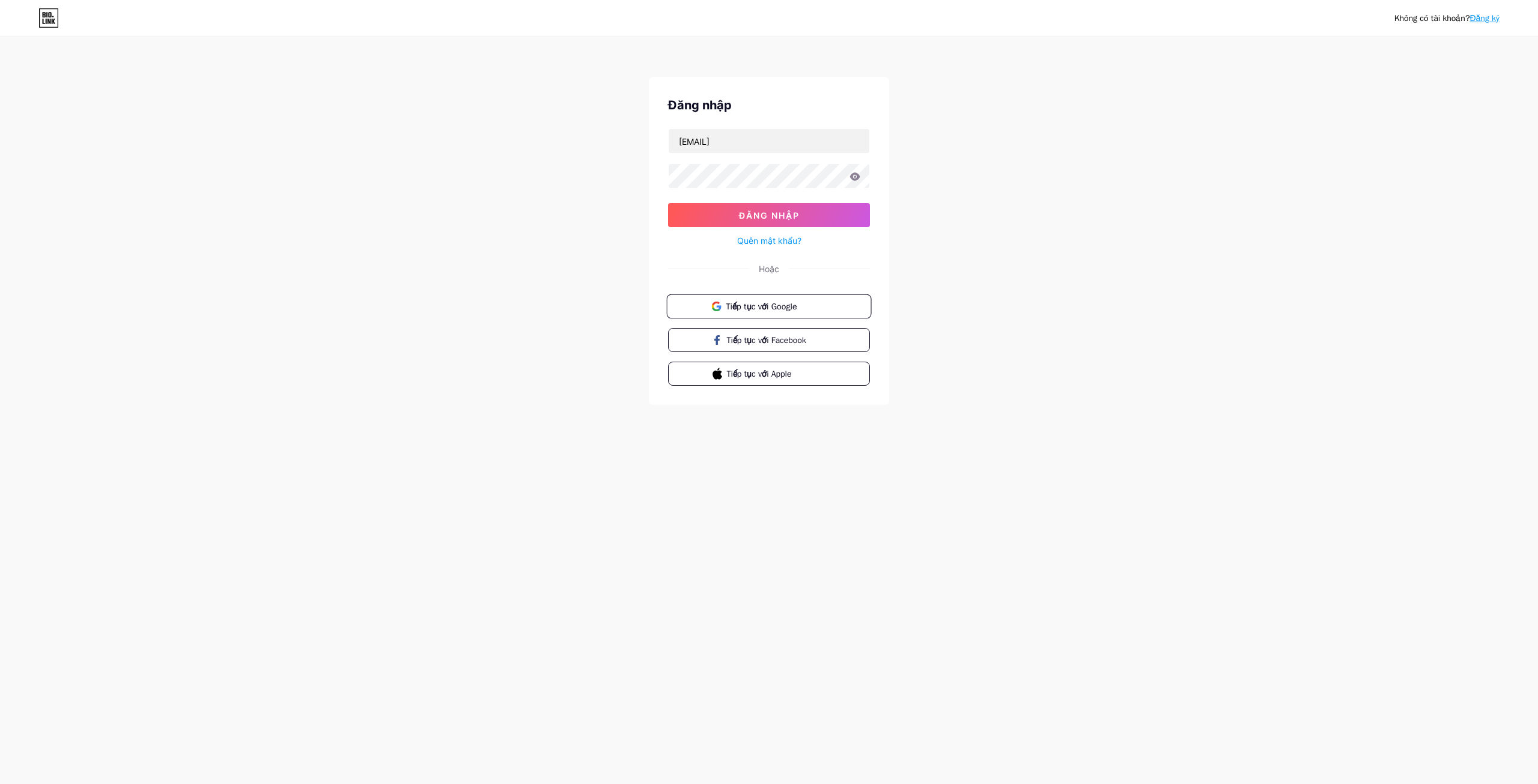 click on "Tiếp tục với Google" at bounding box center [761, 306] 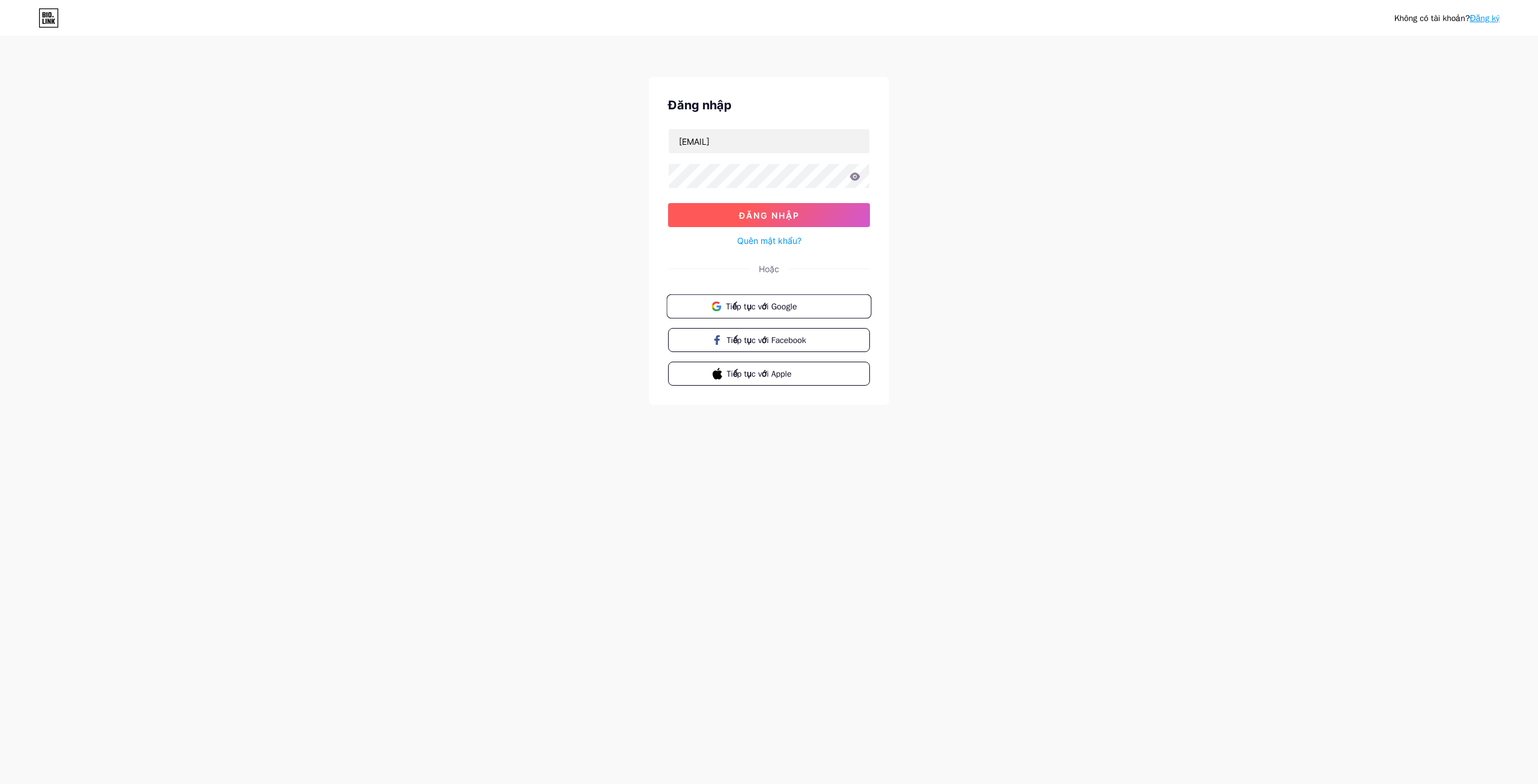 click on "Đăng nhập" at bounding box center [769, 215] 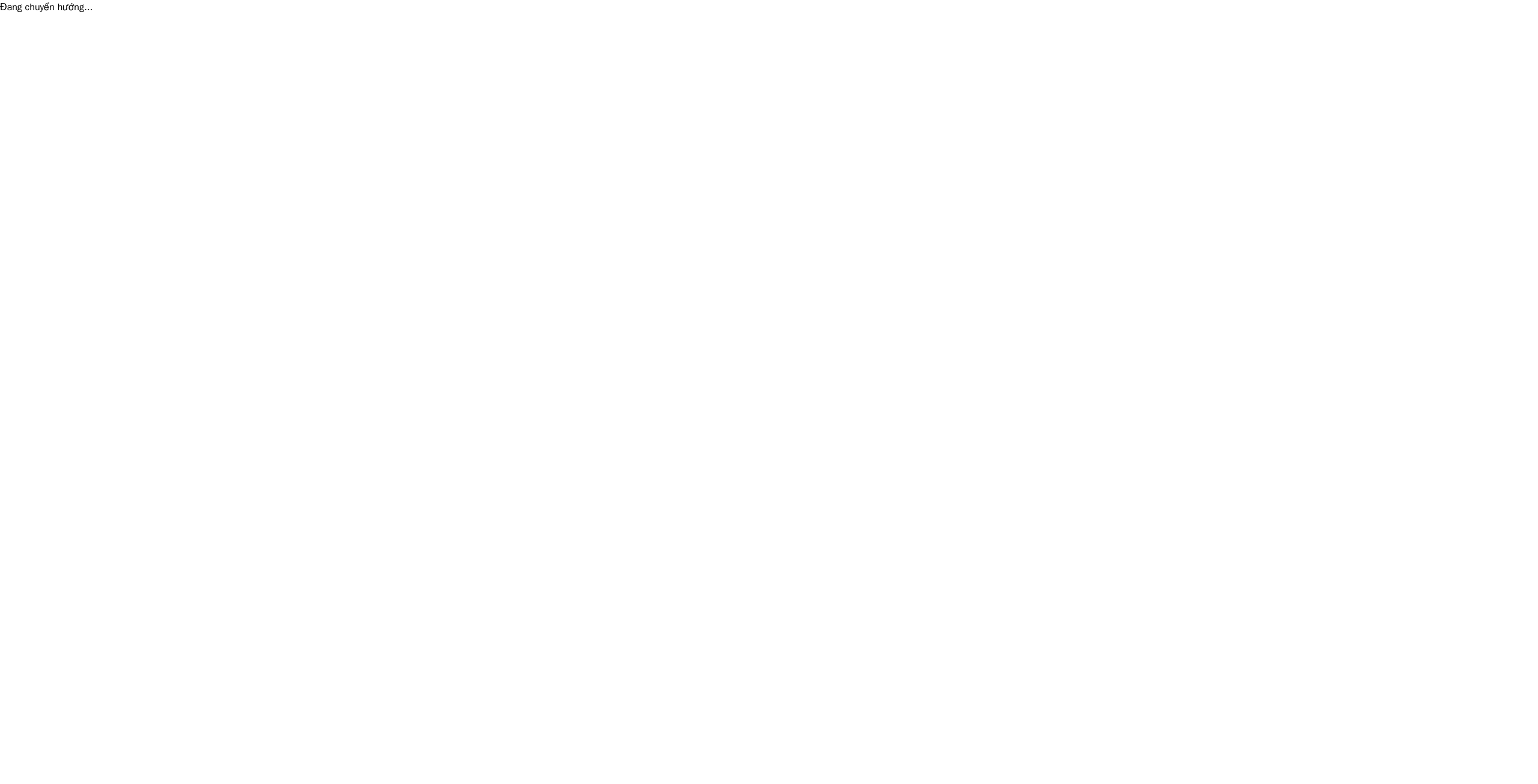 scroll, scrollTop: 0, scrollLeft: 0, axis: both 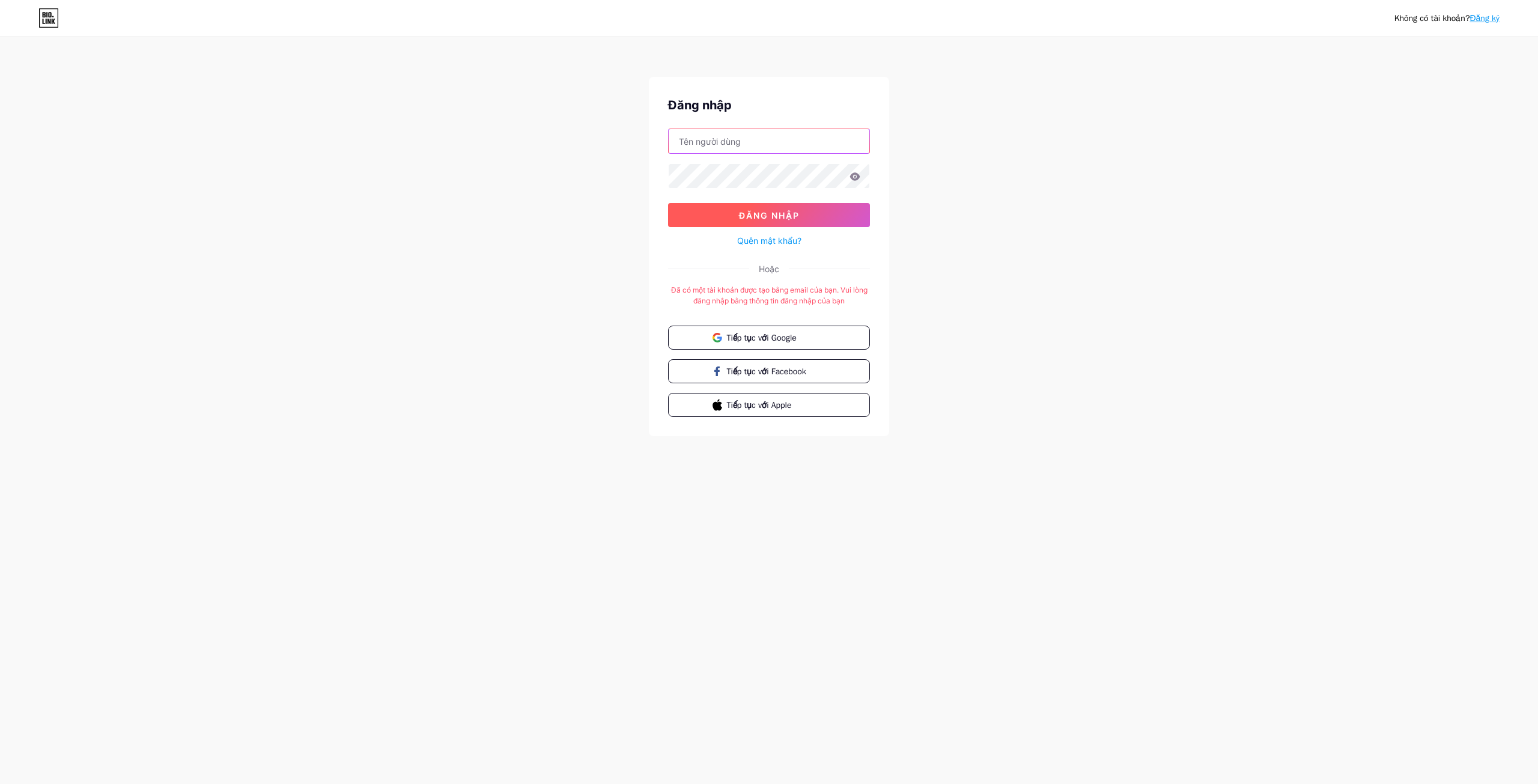 type on "tranthithuthao2006bc@gmail.com" 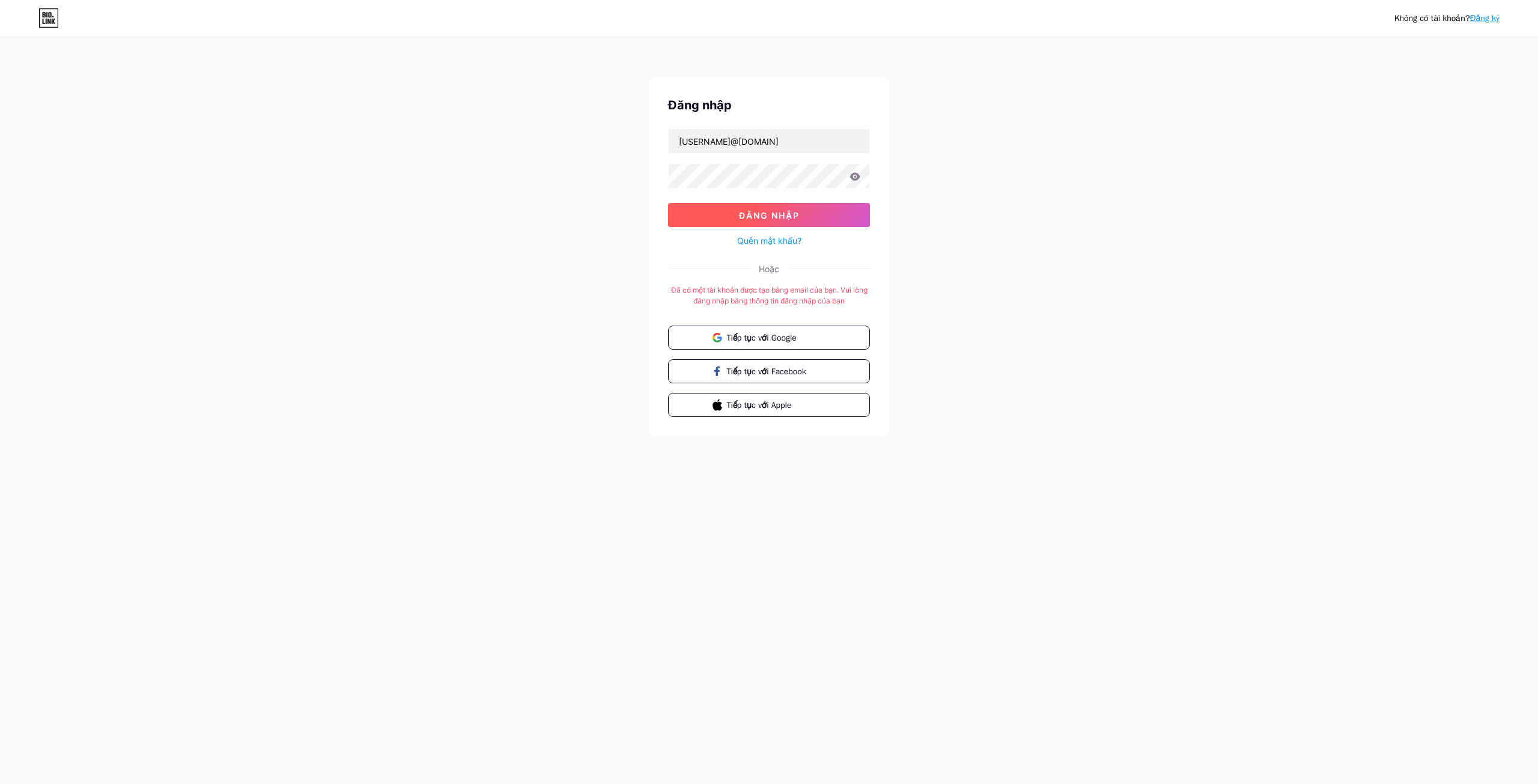 click on "Đăng nhập" at bounding box center [769, 215] 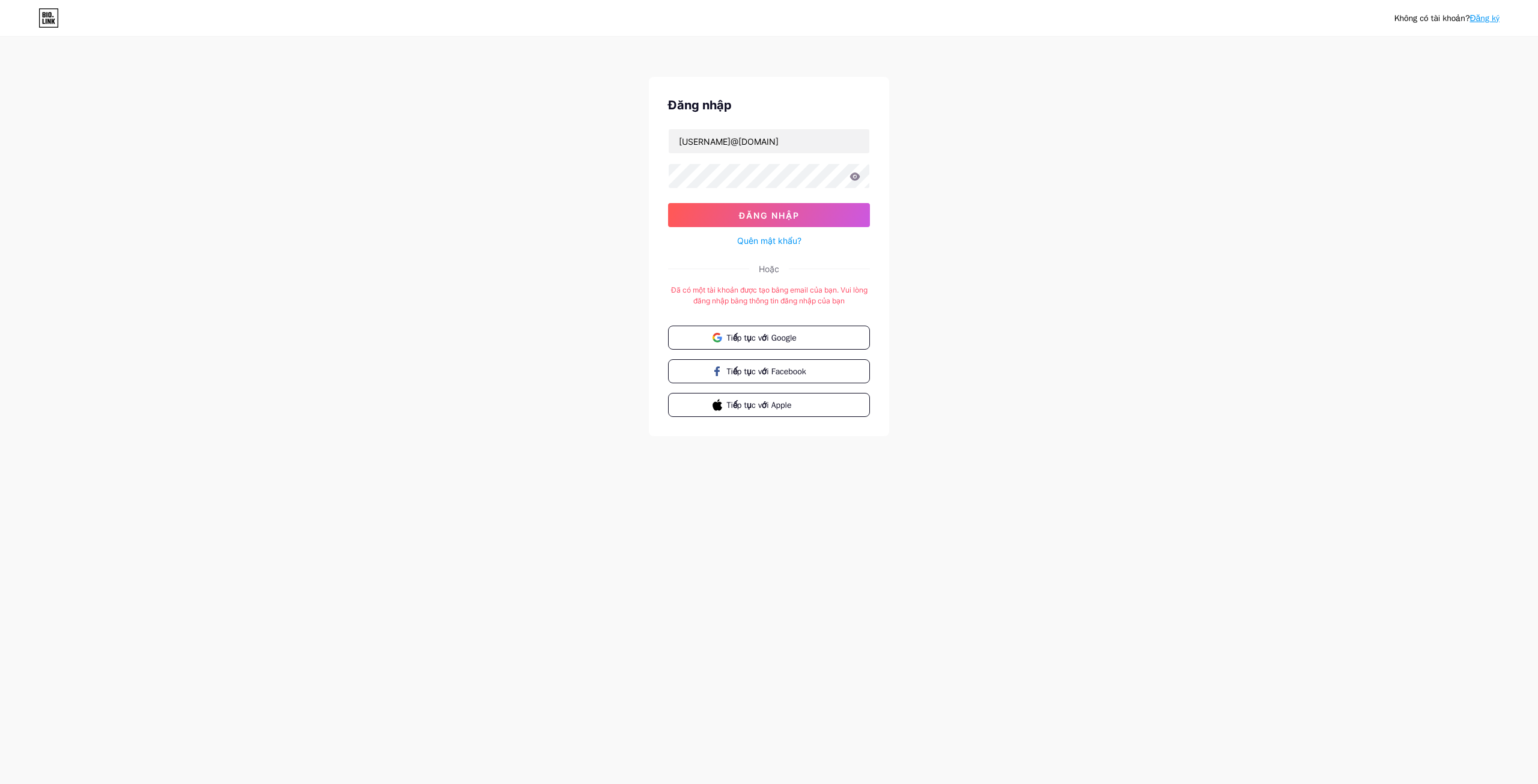 type 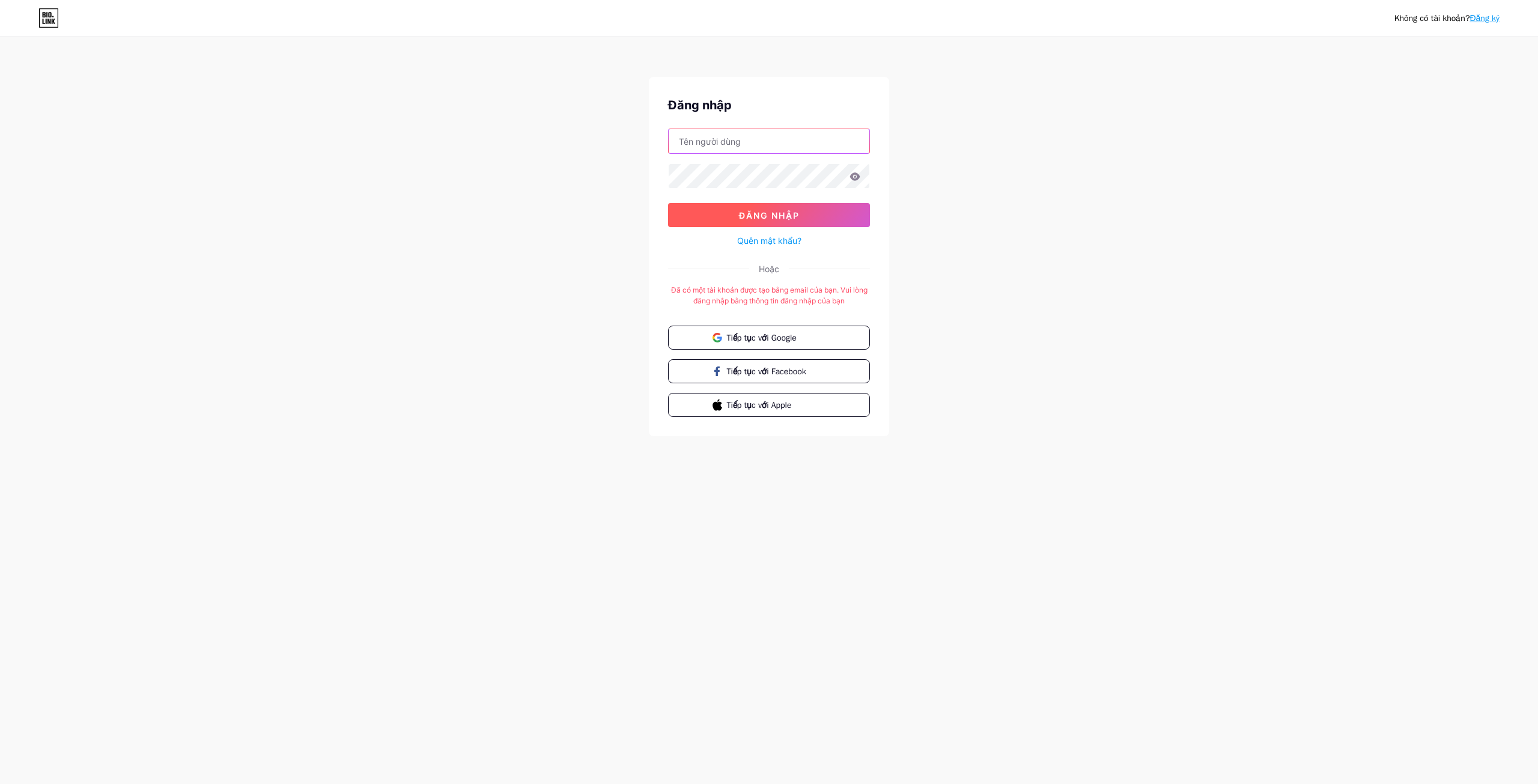 type on "[USERNAME]@[DOMAIN]" 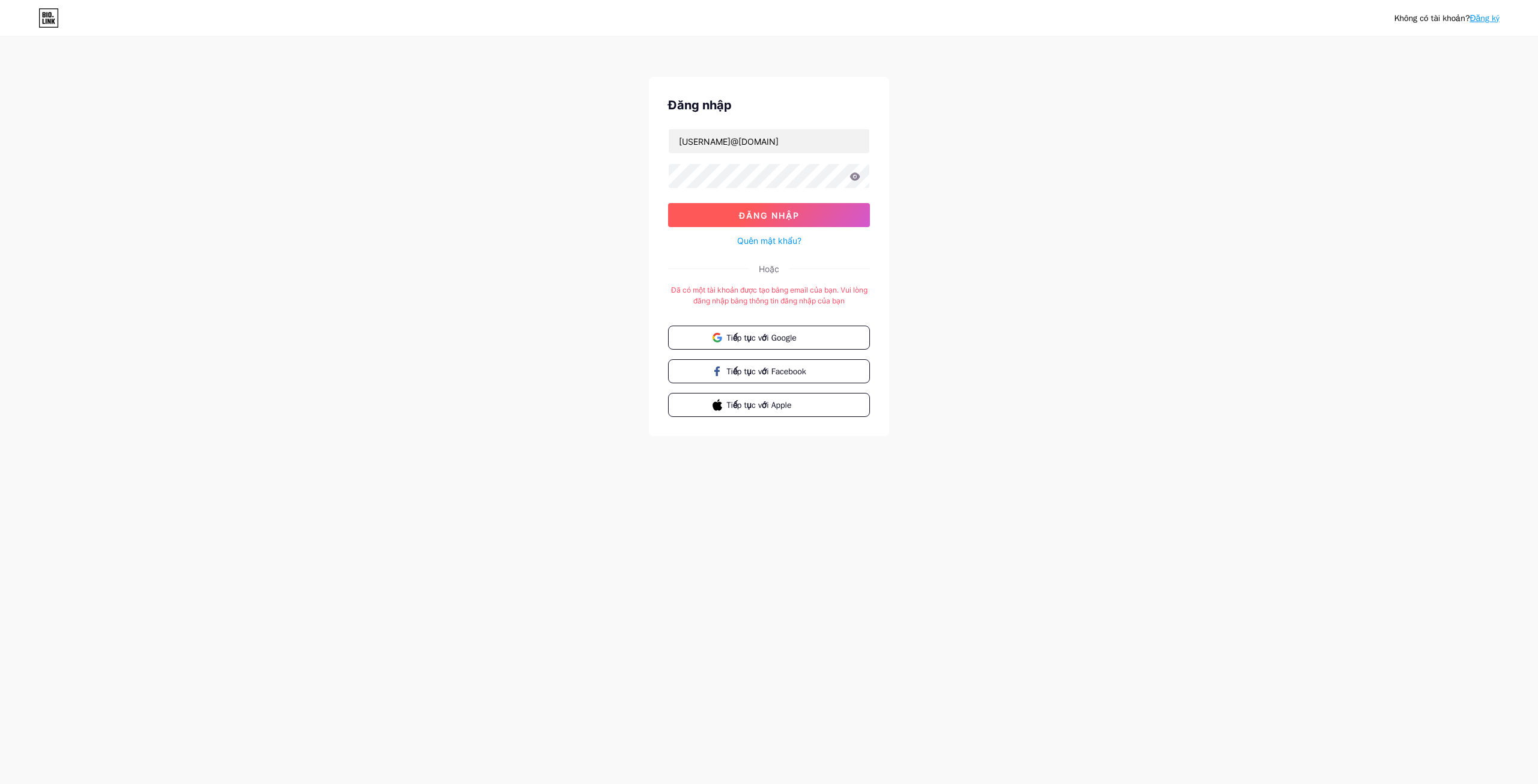 click on "Đăng nhập" at bounding box center [769, 215] 